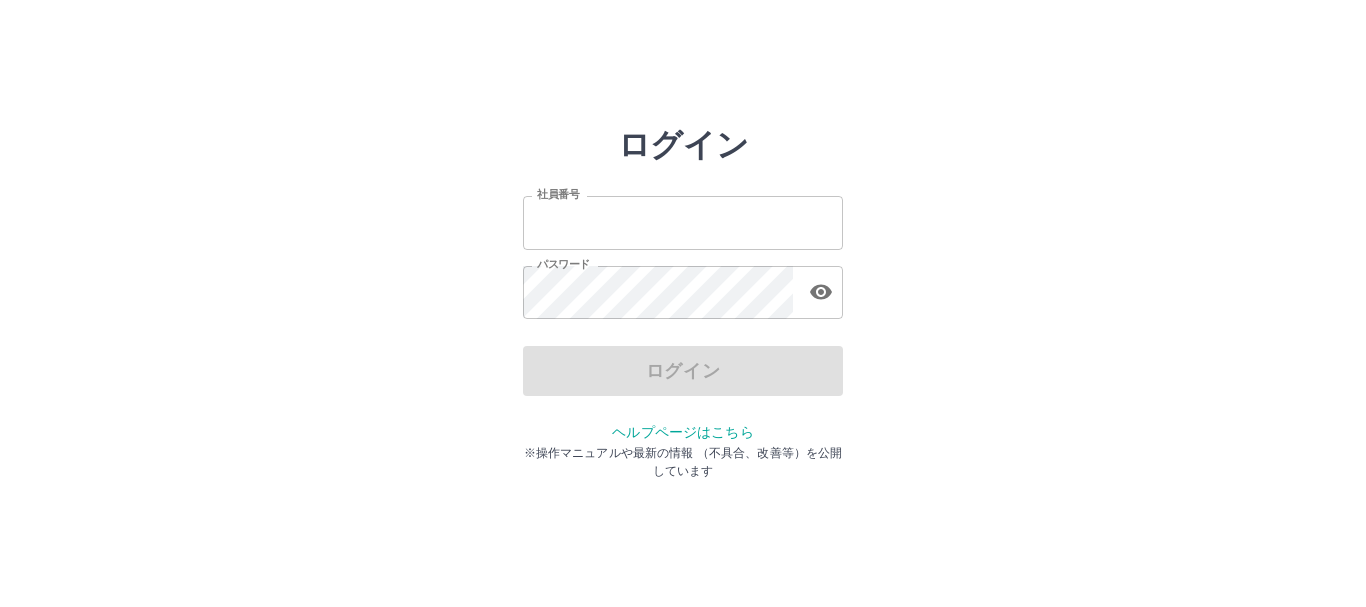 scroll, scrollTop: 0, scrollLeft: 0, axis: both 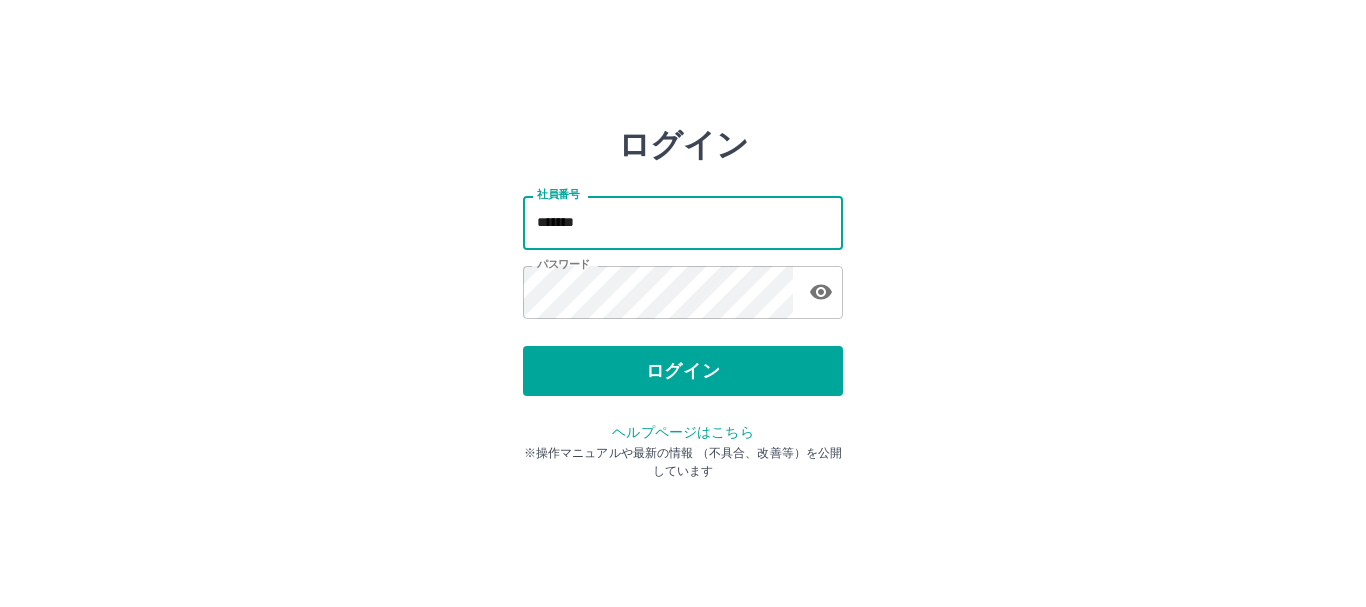 drag, startPoint x: 645, startPoint y: 235, endPoint x: 430, endPoint y: 236, distance: 215.00232 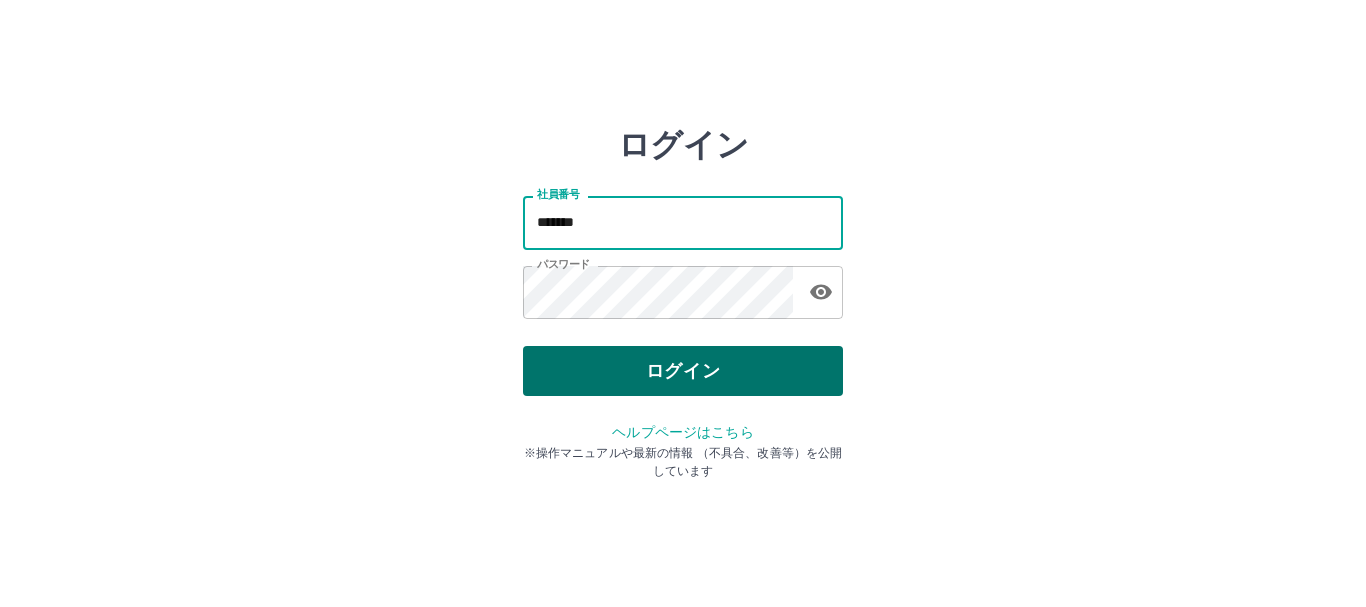 type on "*******" 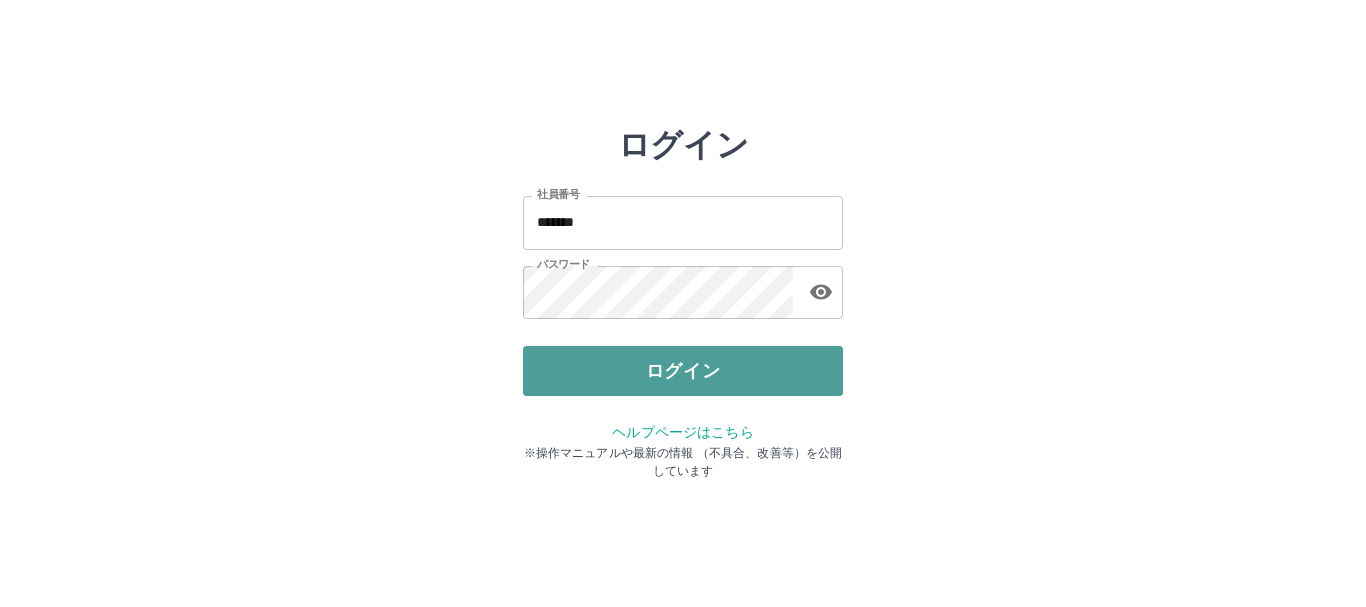 click on "ログイン" at bounding box center (683, 371) 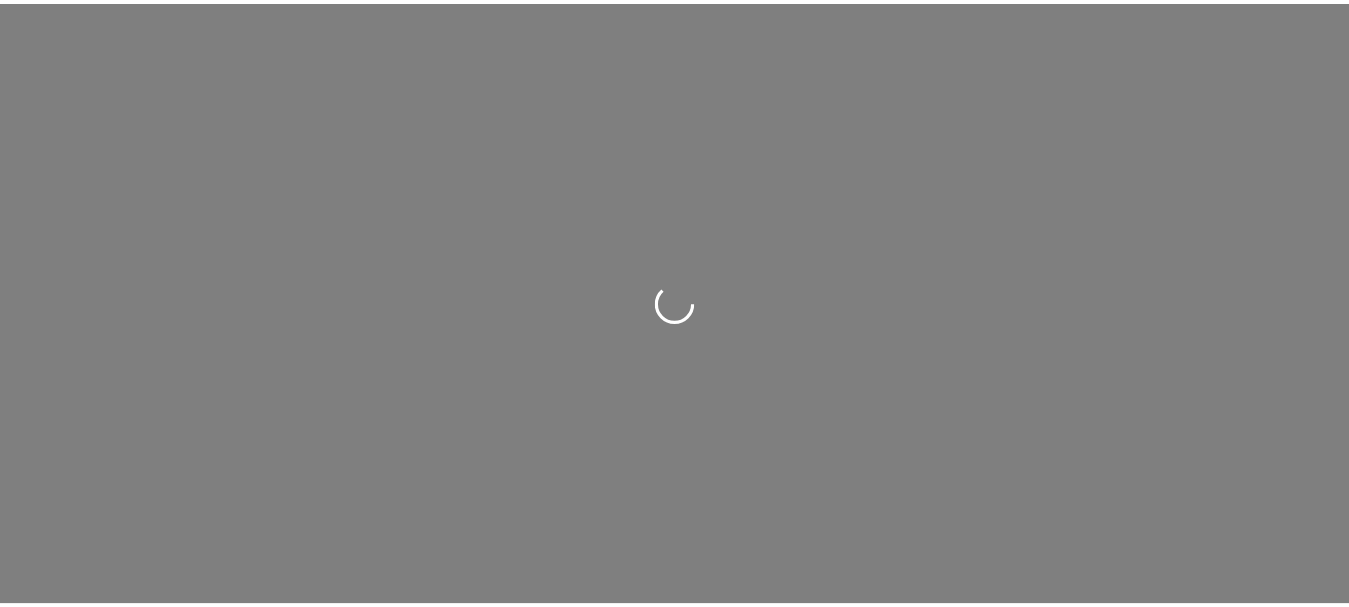 scroll, scrollTop: 0, scrollLeft: 0, axis: both 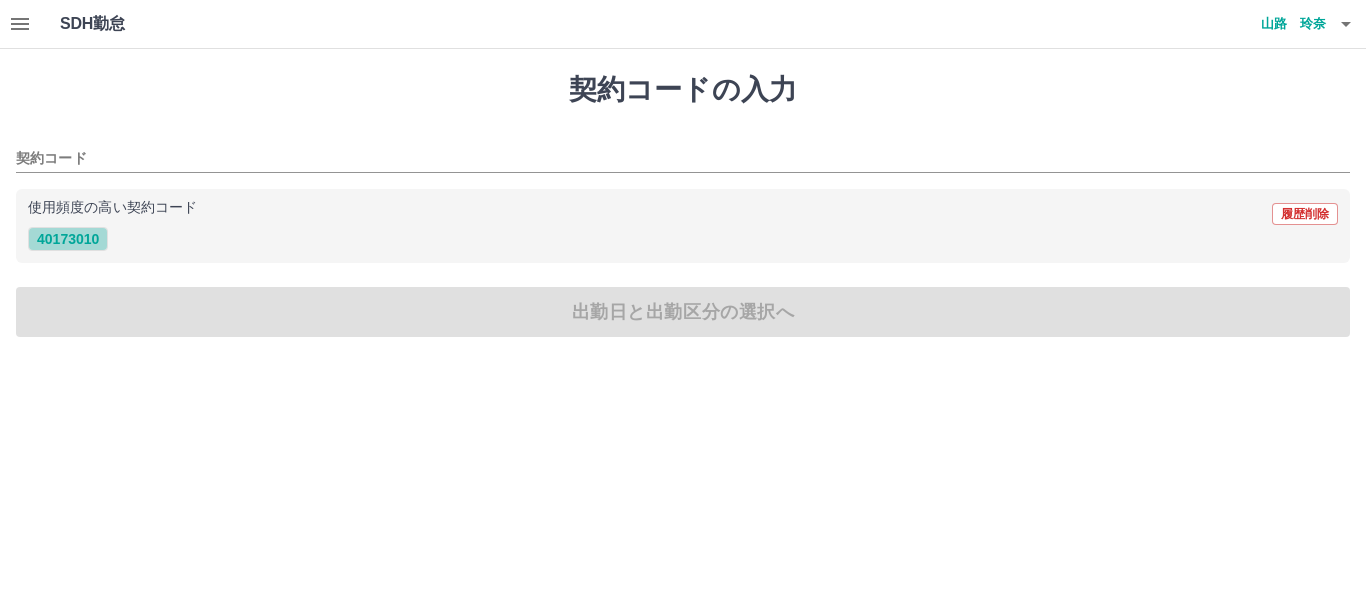 click on "40173010" at bounding box center [68, 239] 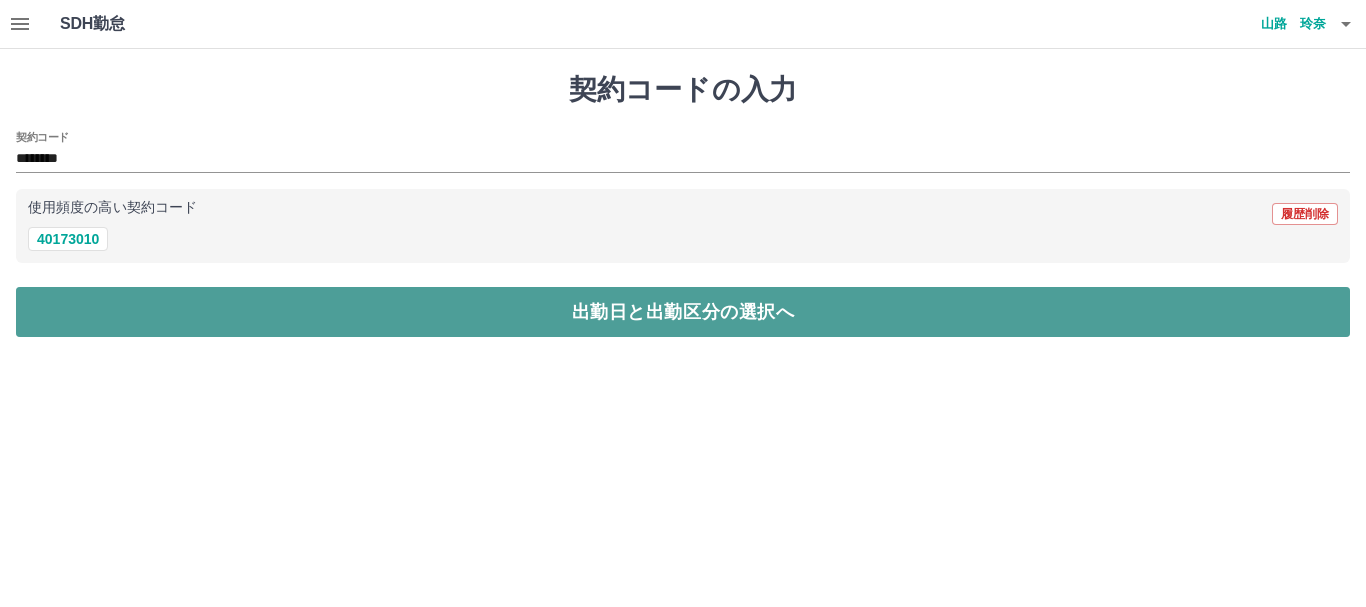 click on "出勤日と出勤区分の選択へ" at bounding box center [683, 312] 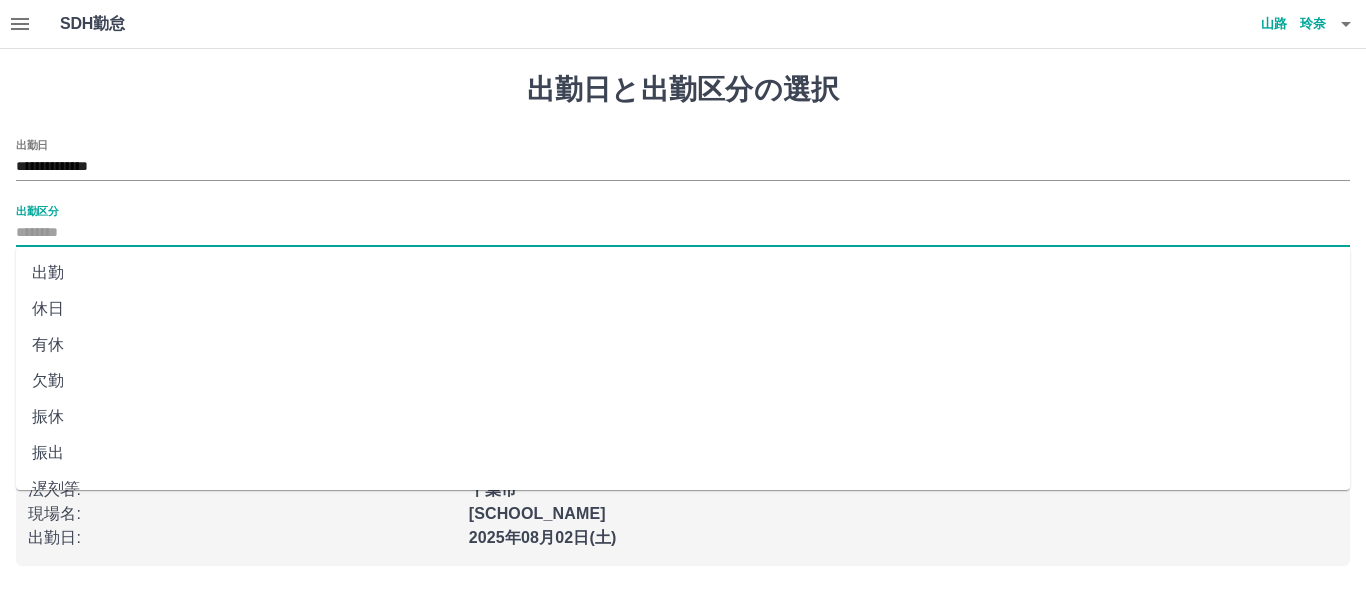click on "出勤区分" at bounding box center [683, 233] 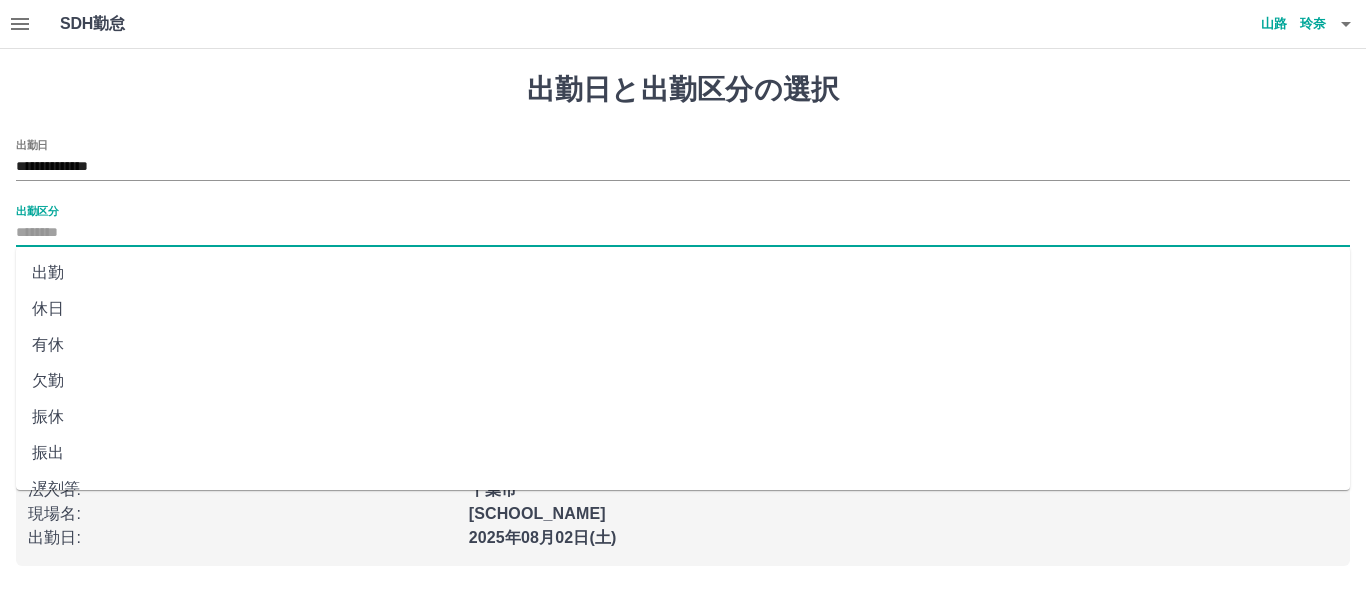 click on "出勤" at bounding box center [683, 273] 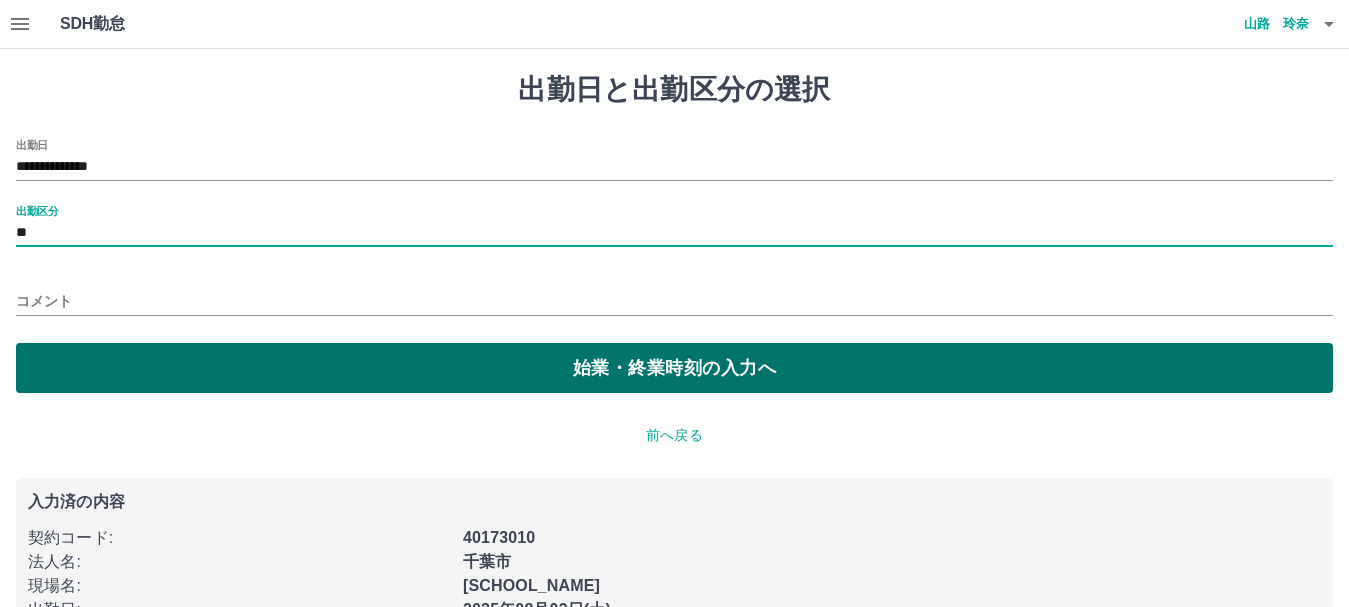 click on "始業・終業時刻の入力へ" at bounding box center [674, 368] 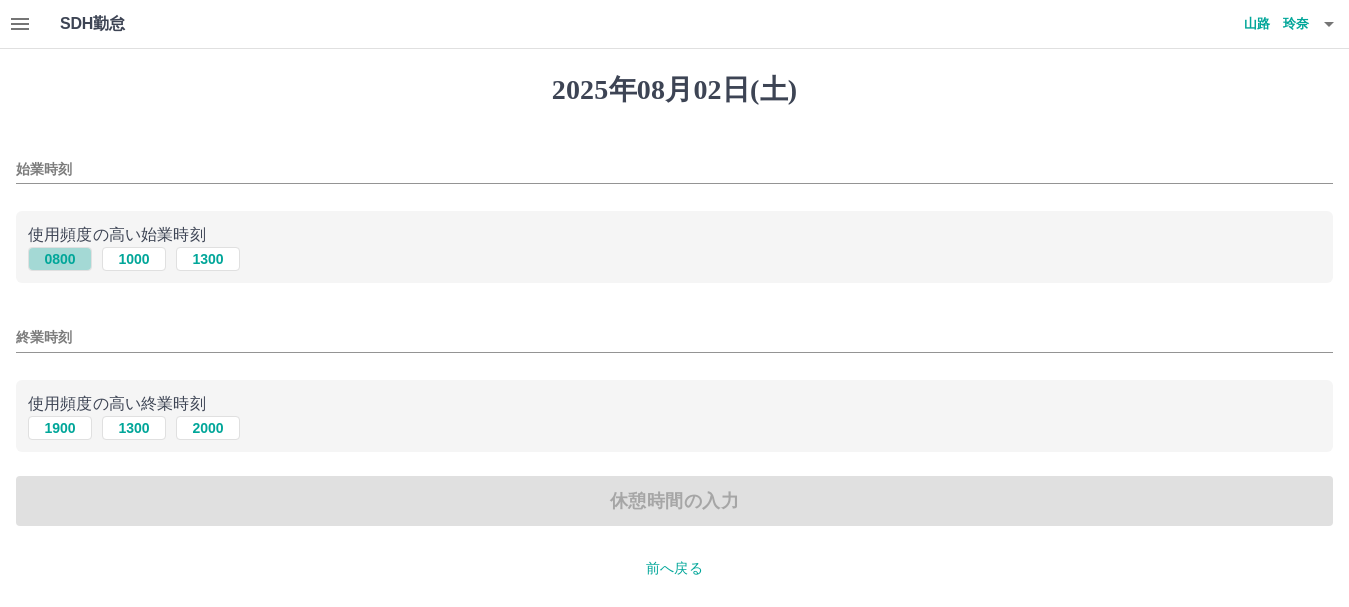 click on "0800" at bounding box center (60, 259) 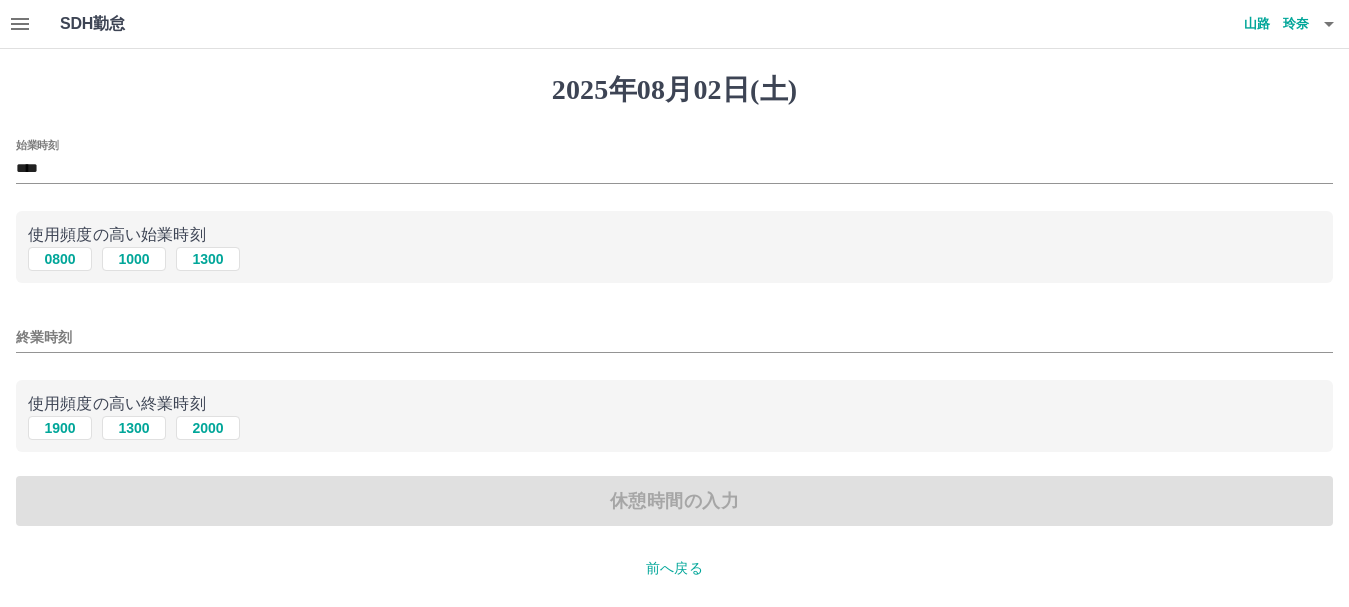 click on "終業時刻" at bounding box center [674, 337] 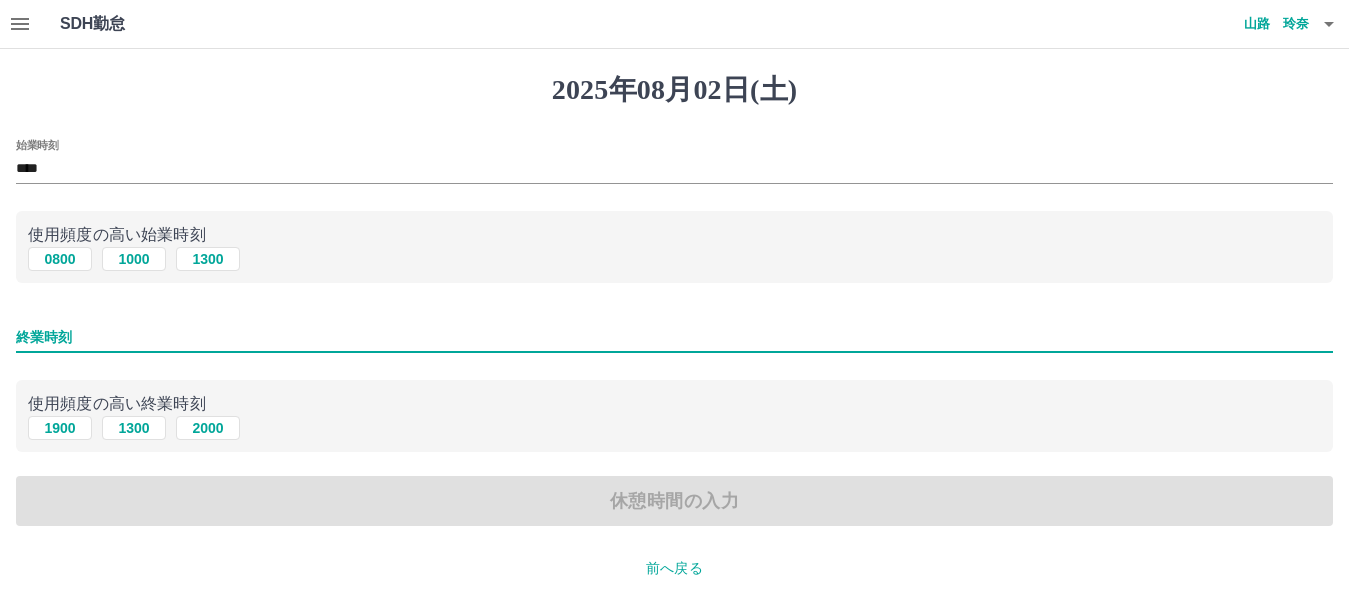 type on "****" 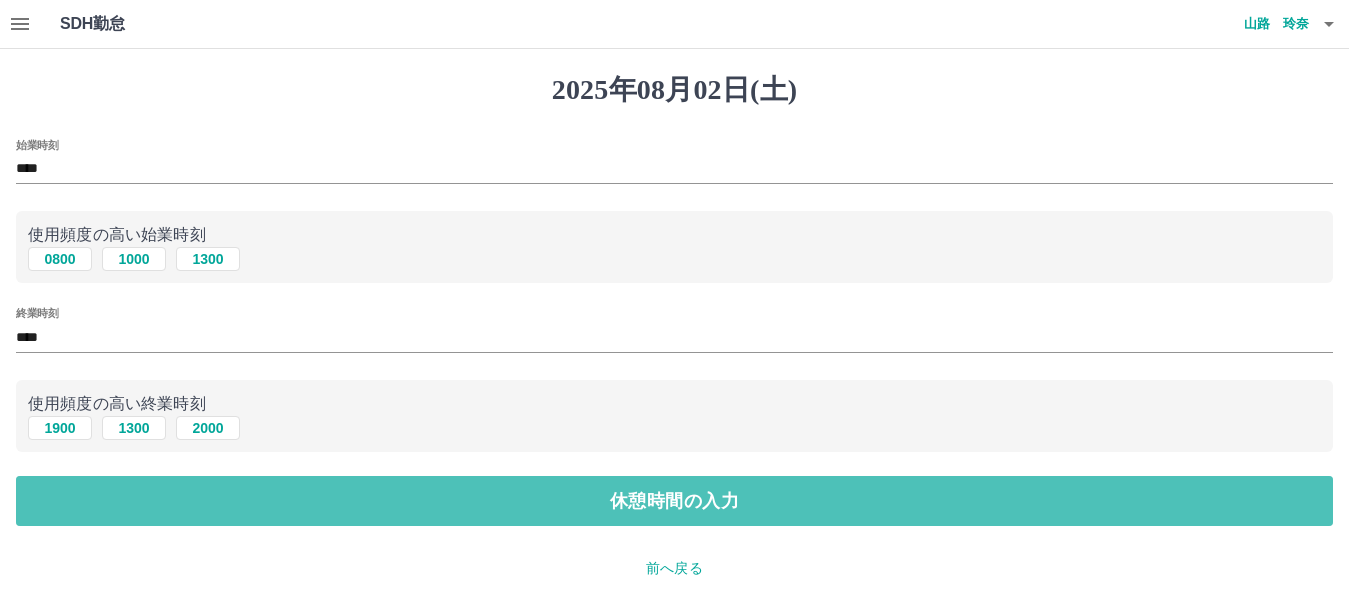 drag, startPoint x: 692, startPoint y: 496, endPoint x: 592, endPoint y: 436, distance: 116.61904 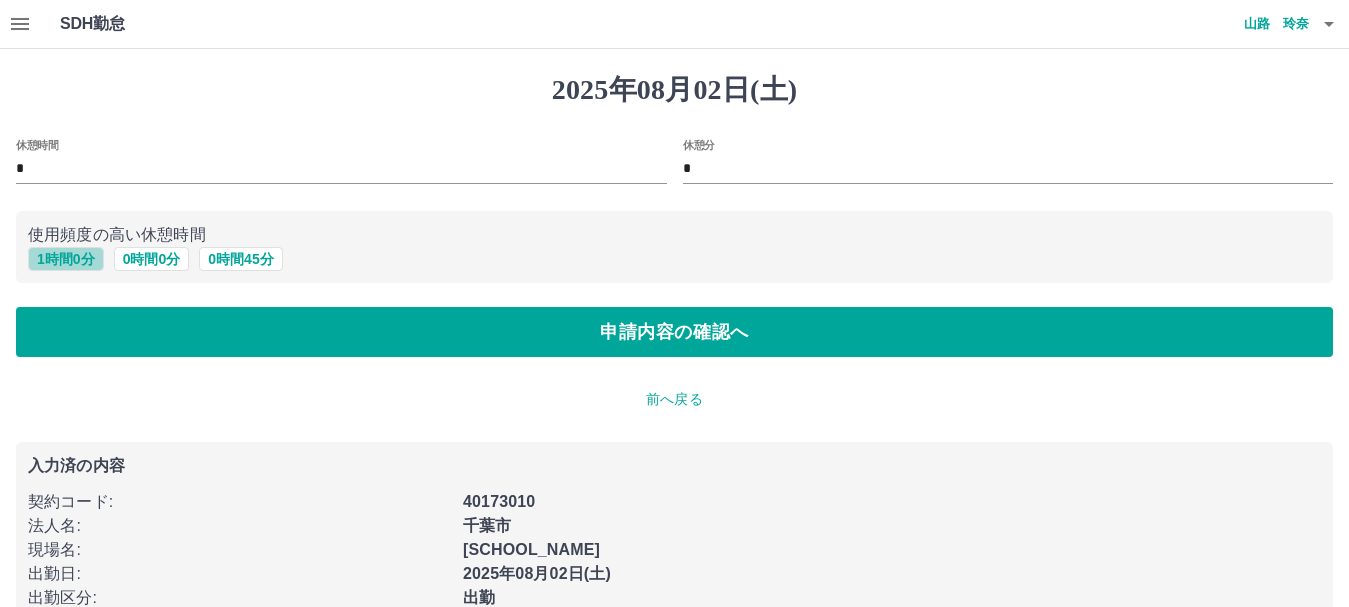 click on "1 時間 0 分" at bounding box center (66, 259) 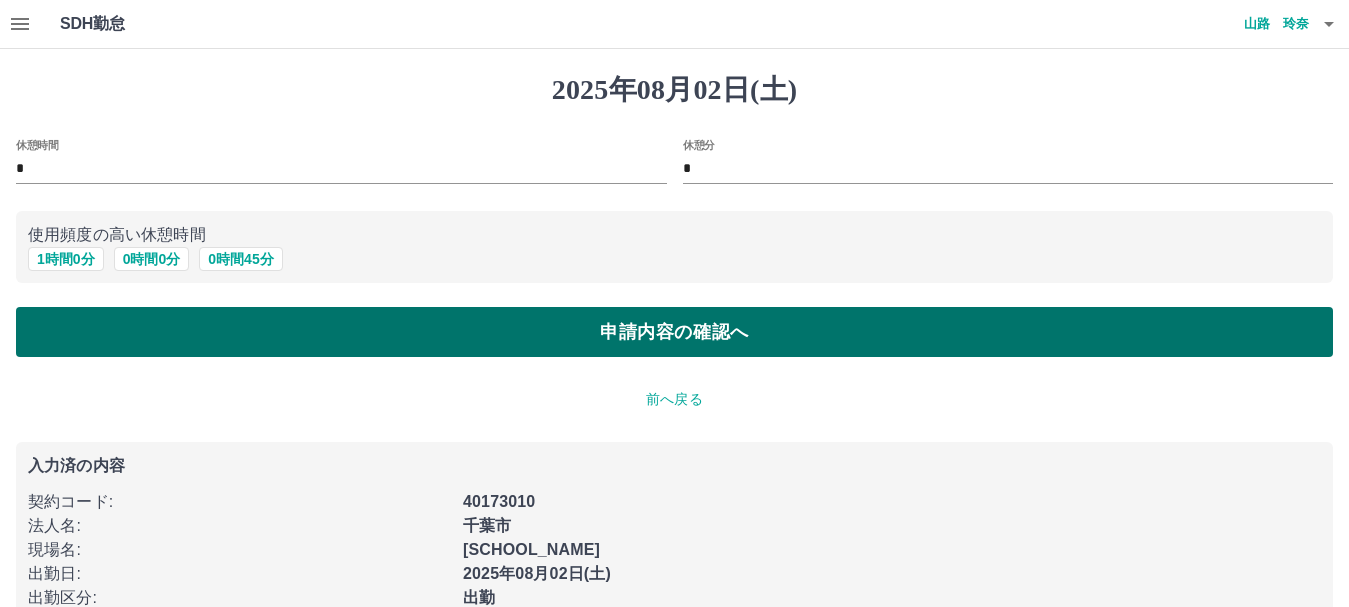 click on "申請内容の確認へ" at bounding box center (674, 332) 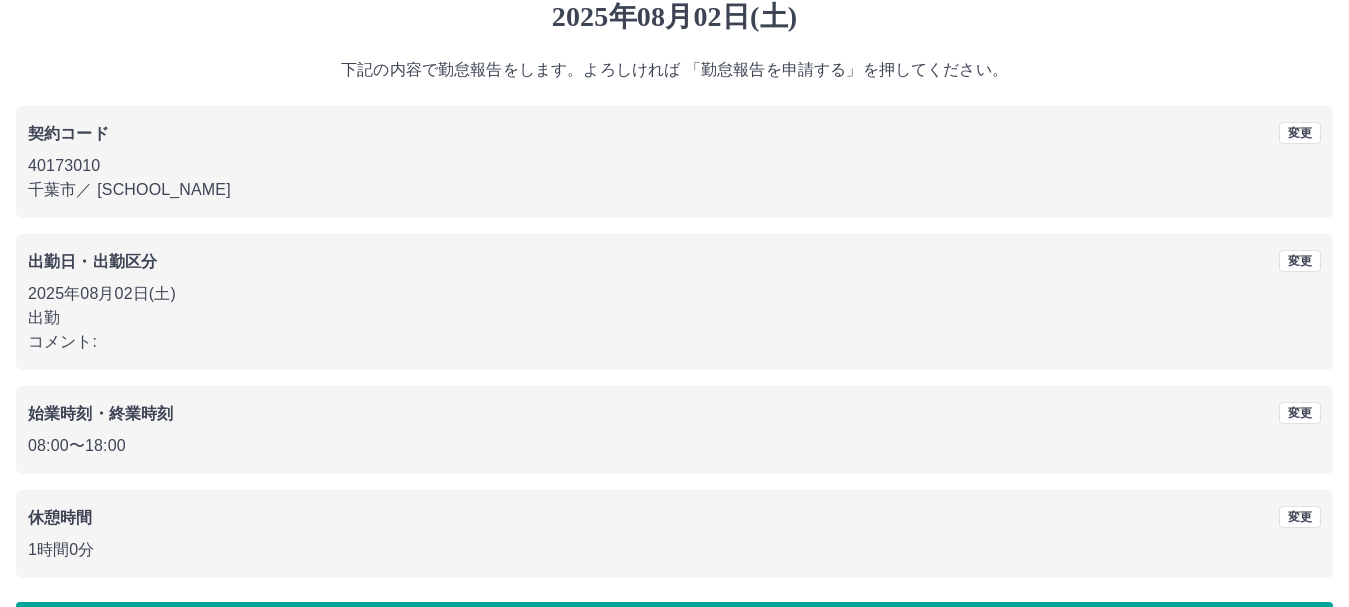 scroll, scrollTop: 142, scrollLeft: 0, axis: vertical 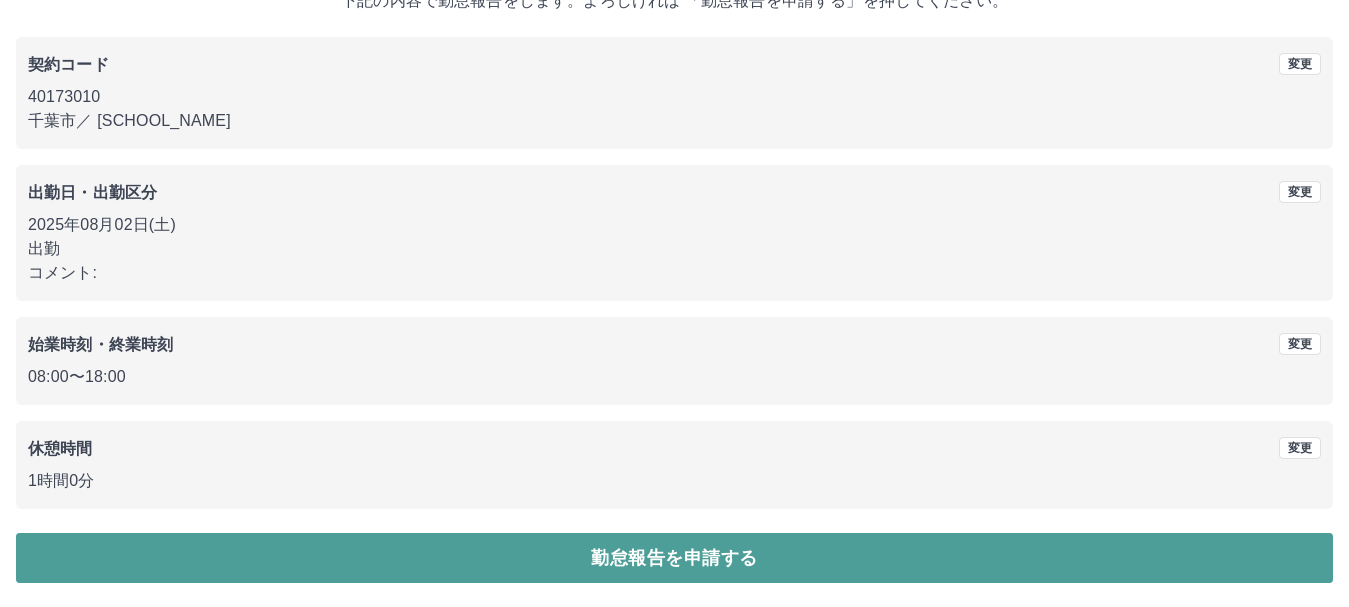 click on "勤怠報告を申請する" at bounding box center (674, 558) 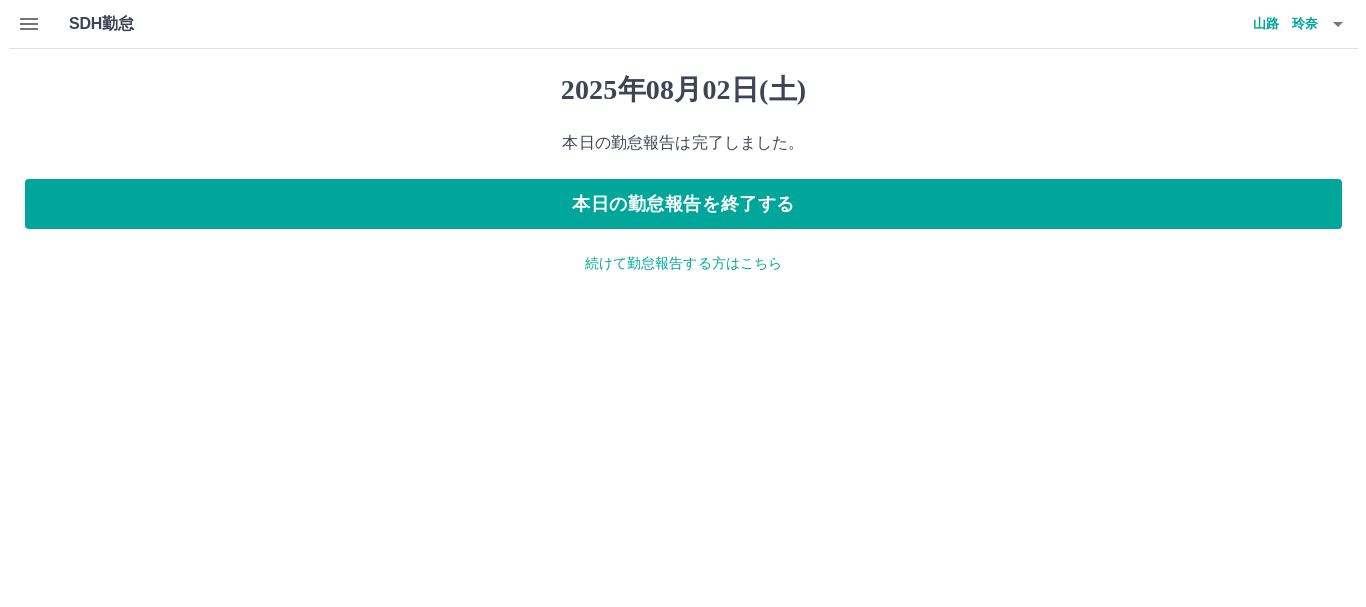 scroll, scrollTop: 0, scrollLeft: 0, axis: both 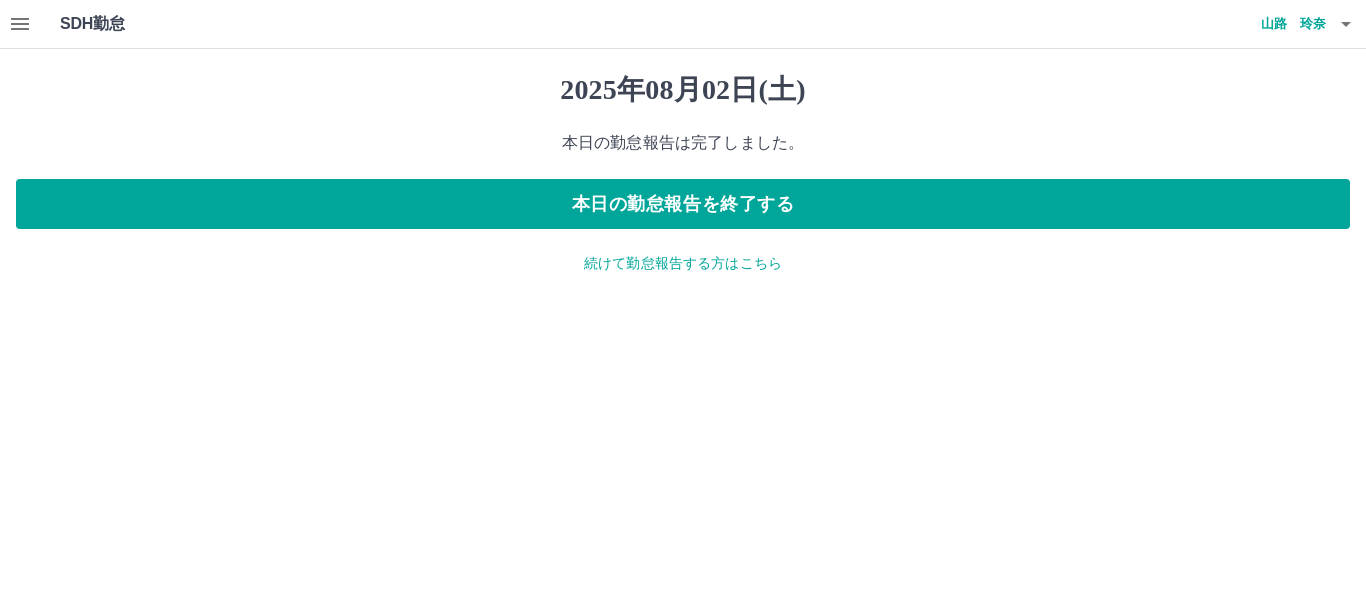 click on "続けて勤怠報告する方はこちら" at bounding box center [683, 263] 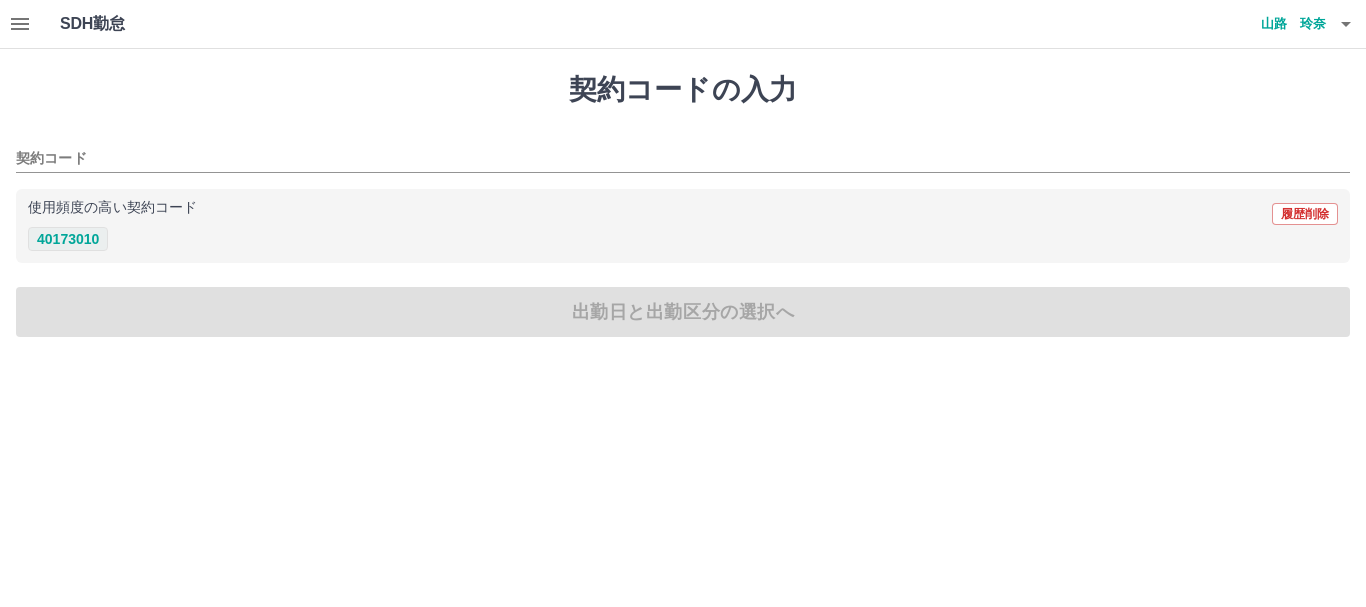 click on "40173010" at bounding box center [68, 239] 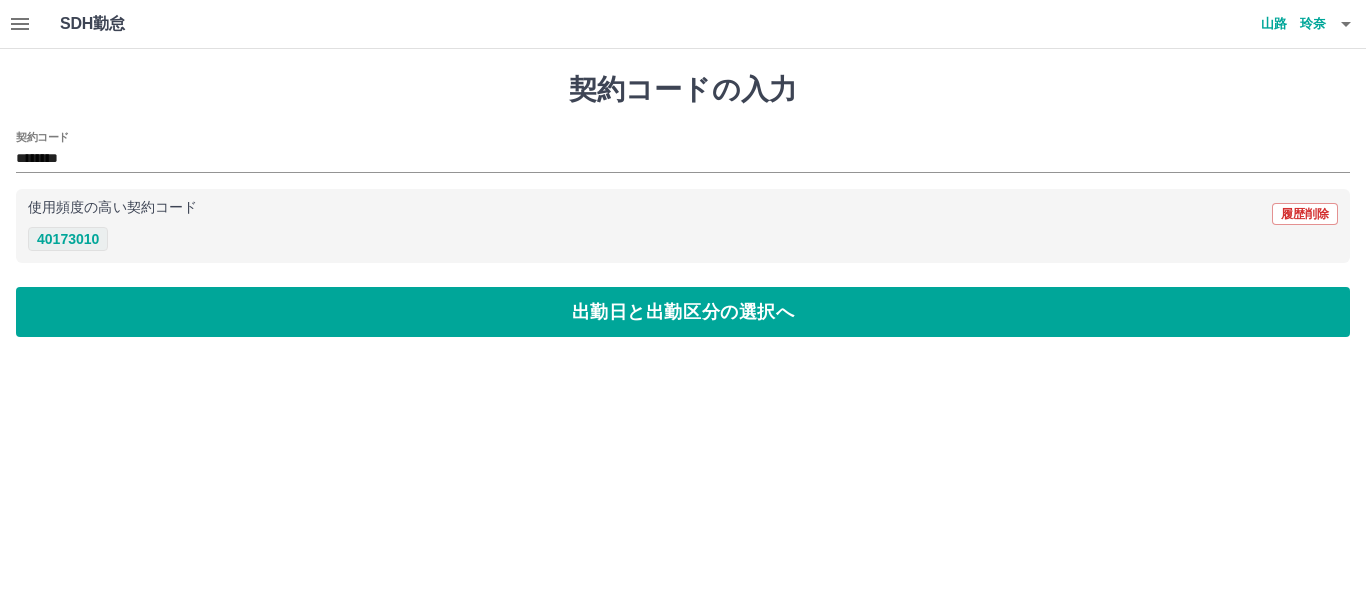 type on "********" 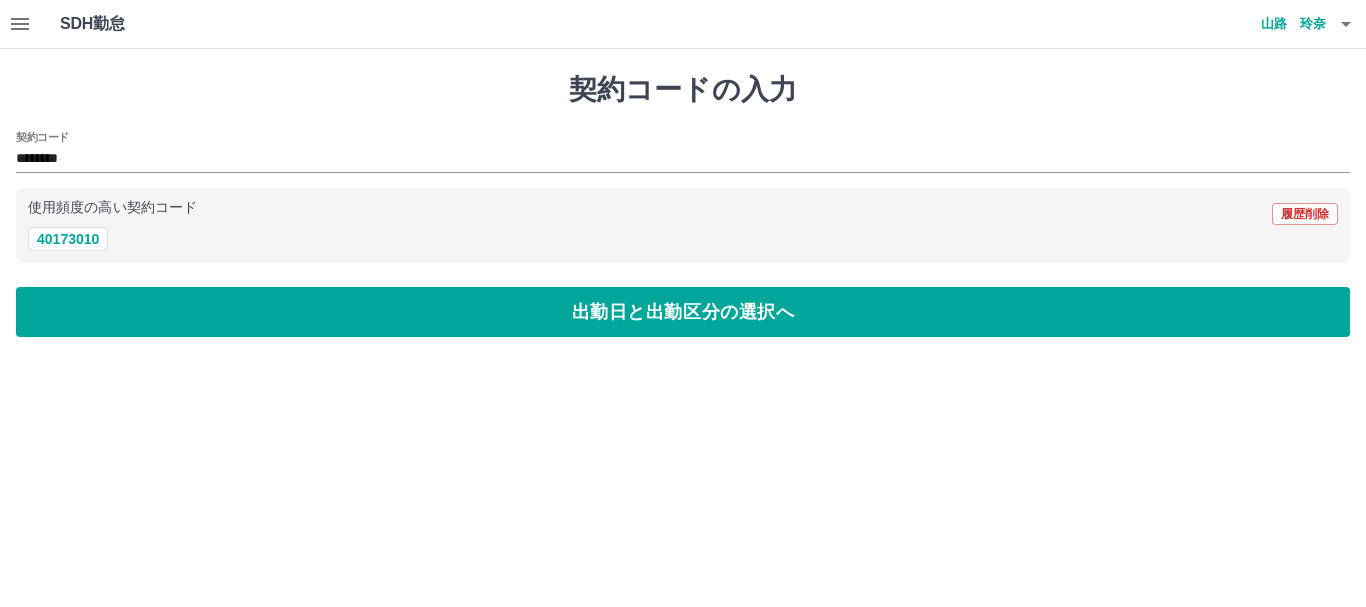 click on "出勤日と出勤区分の選択へ" at bounding box center [683, 312] 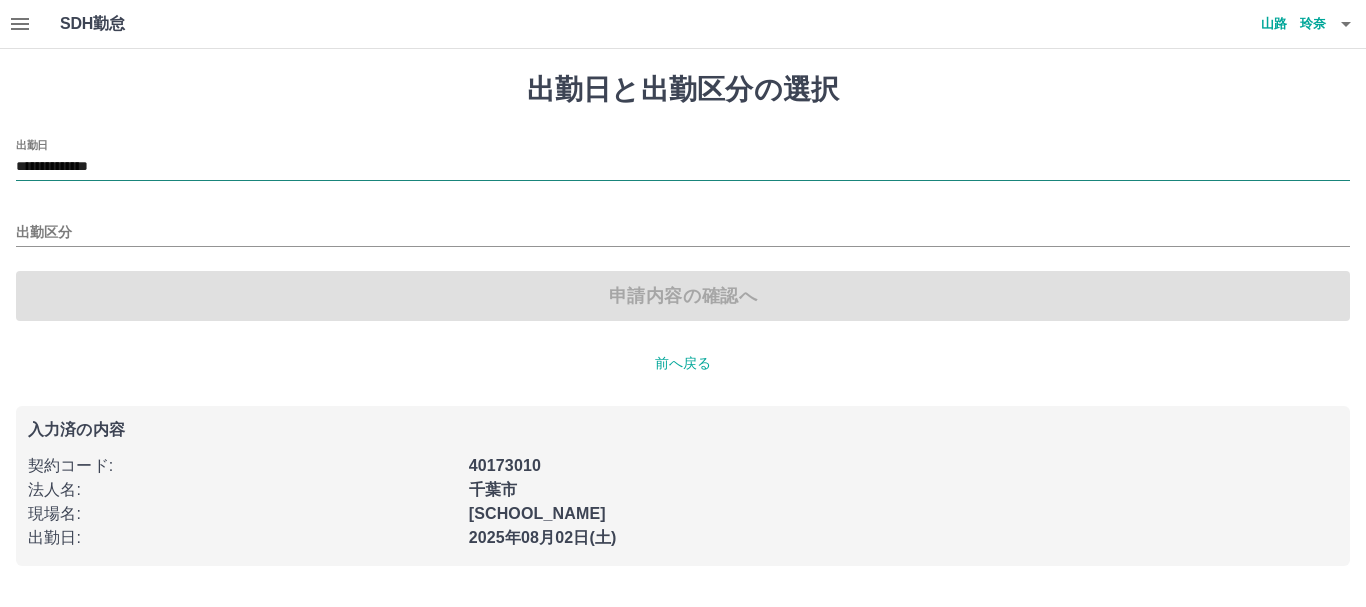 click on "**********" at bounding box center [683, 167] 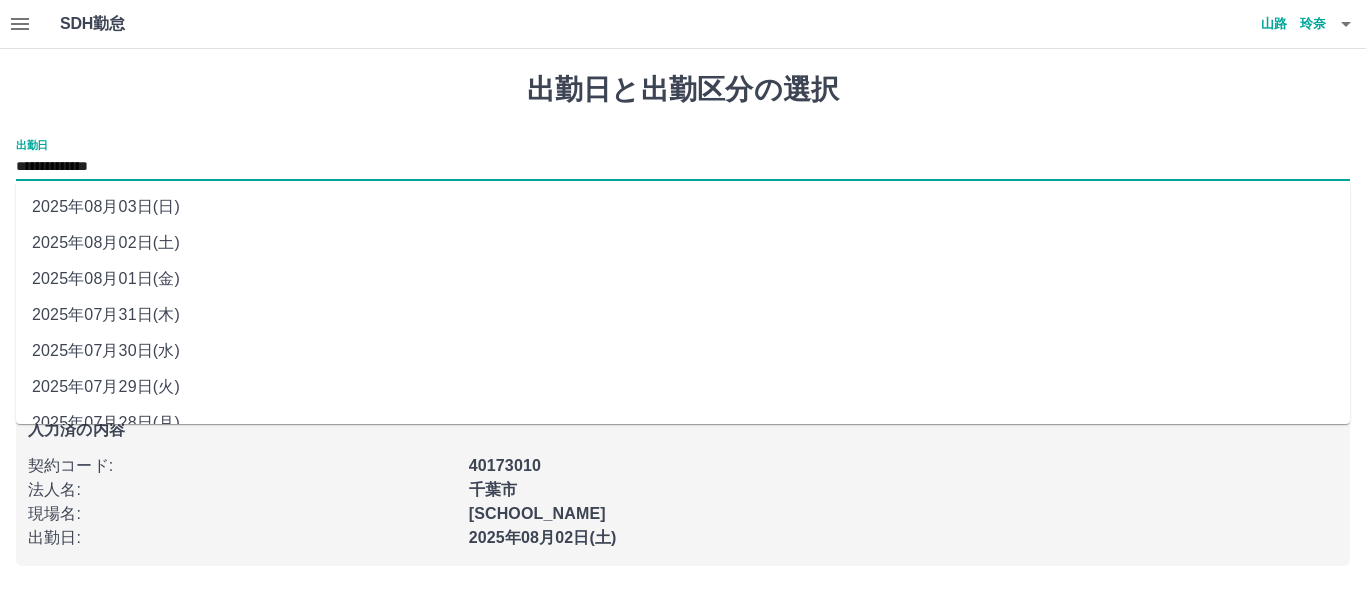 click on "2025年08月03日(日)" at bounding box center (683, 207) 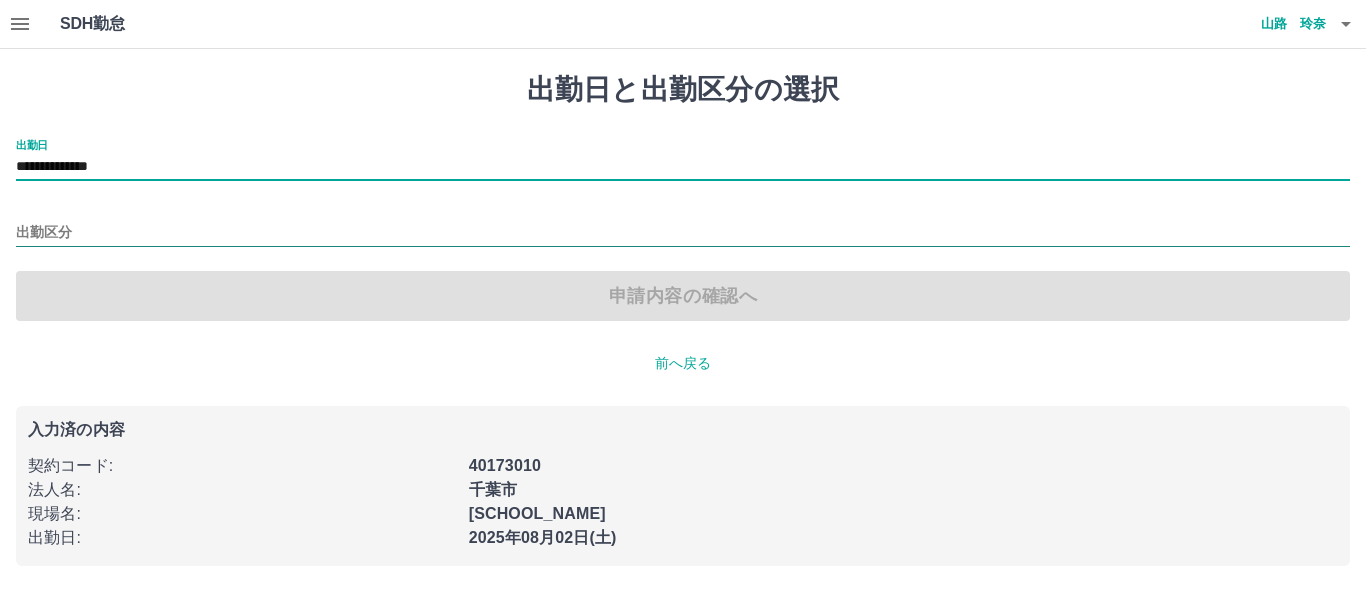 click on "出勤区分" at bounding box center (683, 233) 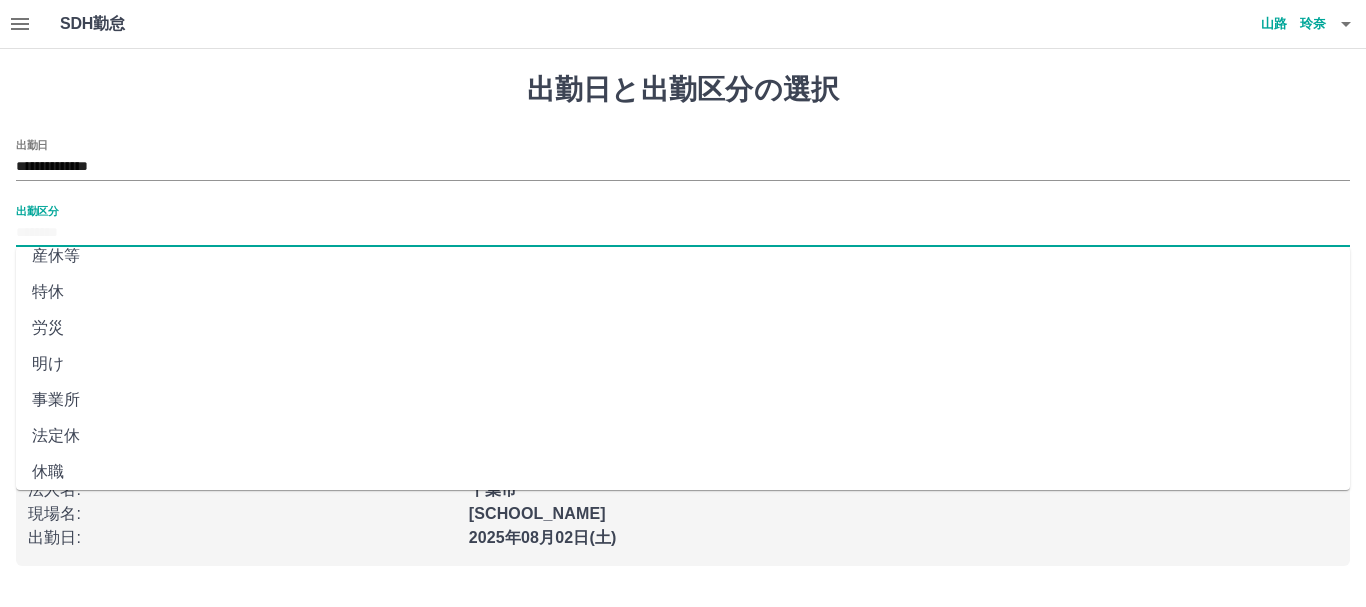 scroll, scrollTop: 421, scrollLeft: 0, axis: vertical 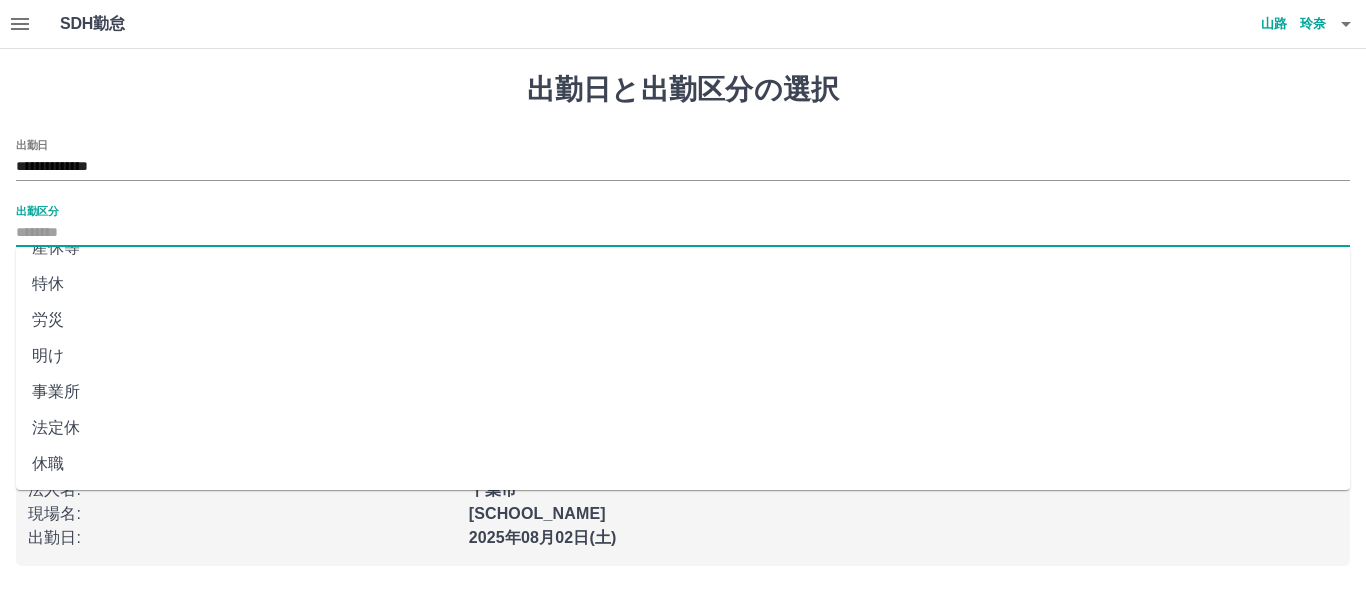 click on "法定休" at bounding box center [683, 428] 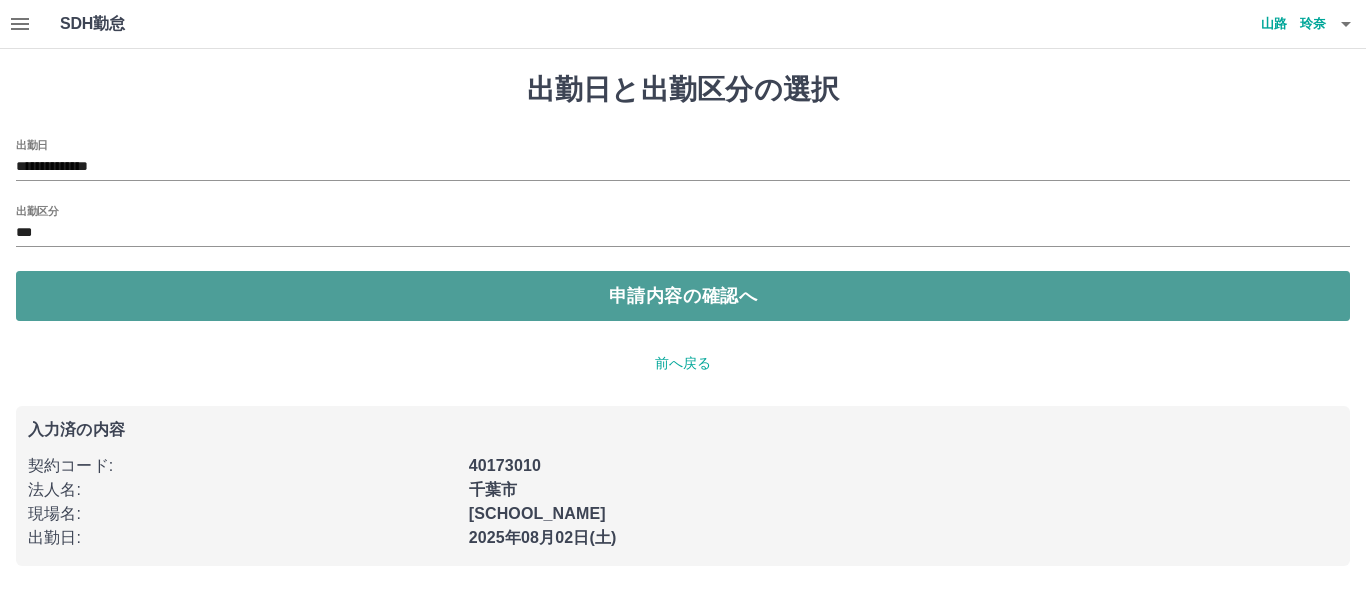 click on "申請内容の確認へ" at bounding box center [683, 296] 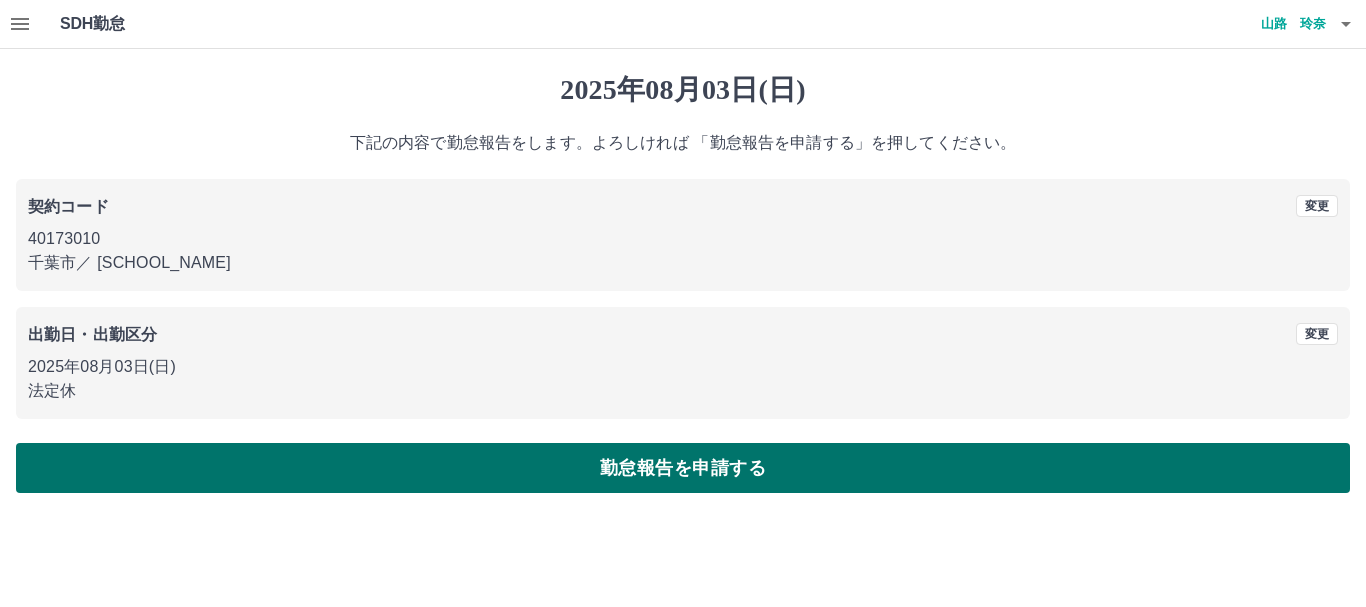 click on "勤怠報告を申請する" at bounding box center [683, 468] 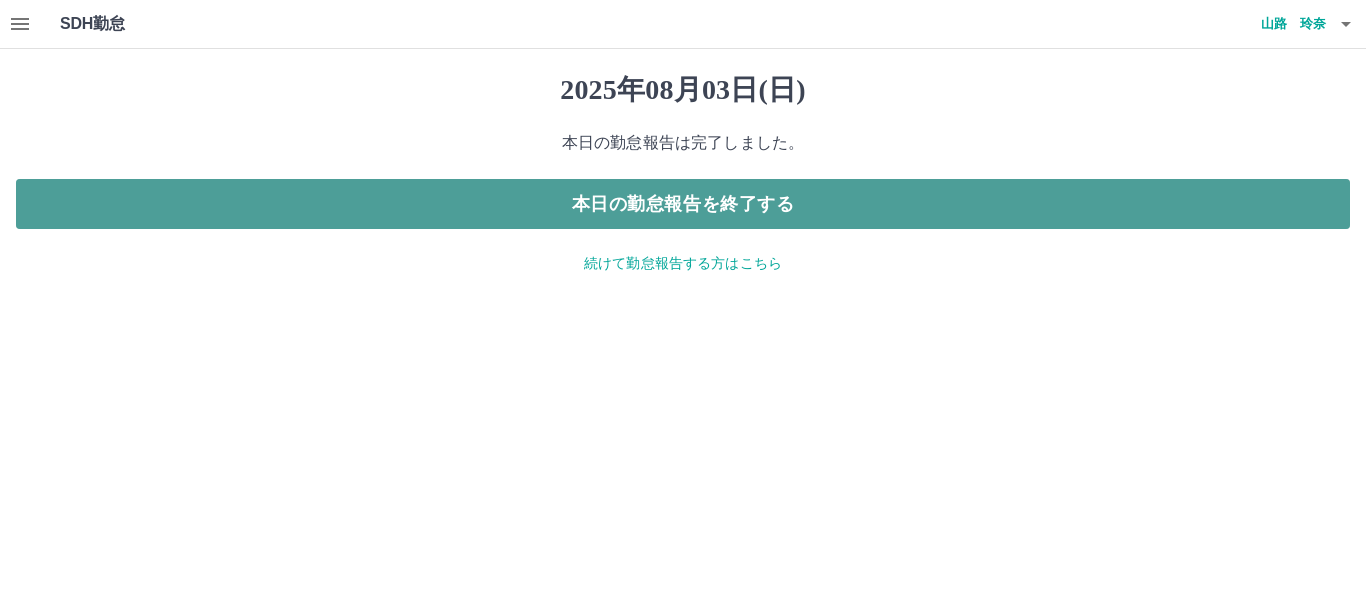click on "本日の勤怠報告を終了する" at bounding box center [683, 204] 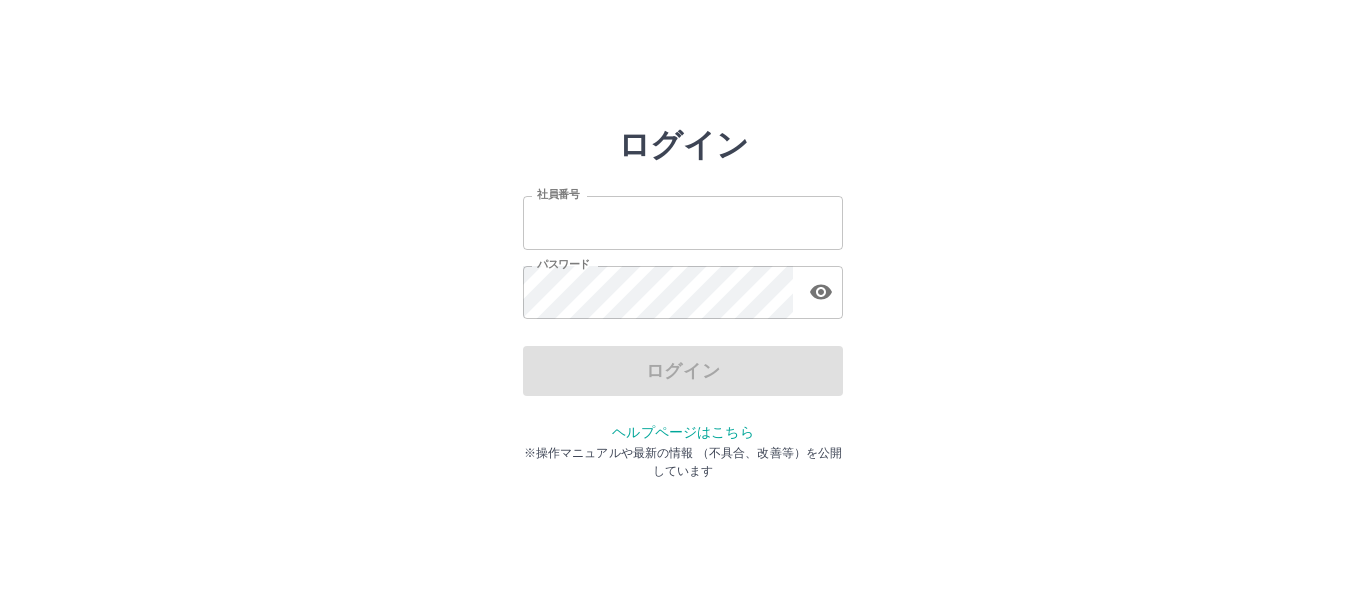 scroll, scrollTop: 0, scrollLeft: 0, axis: both 